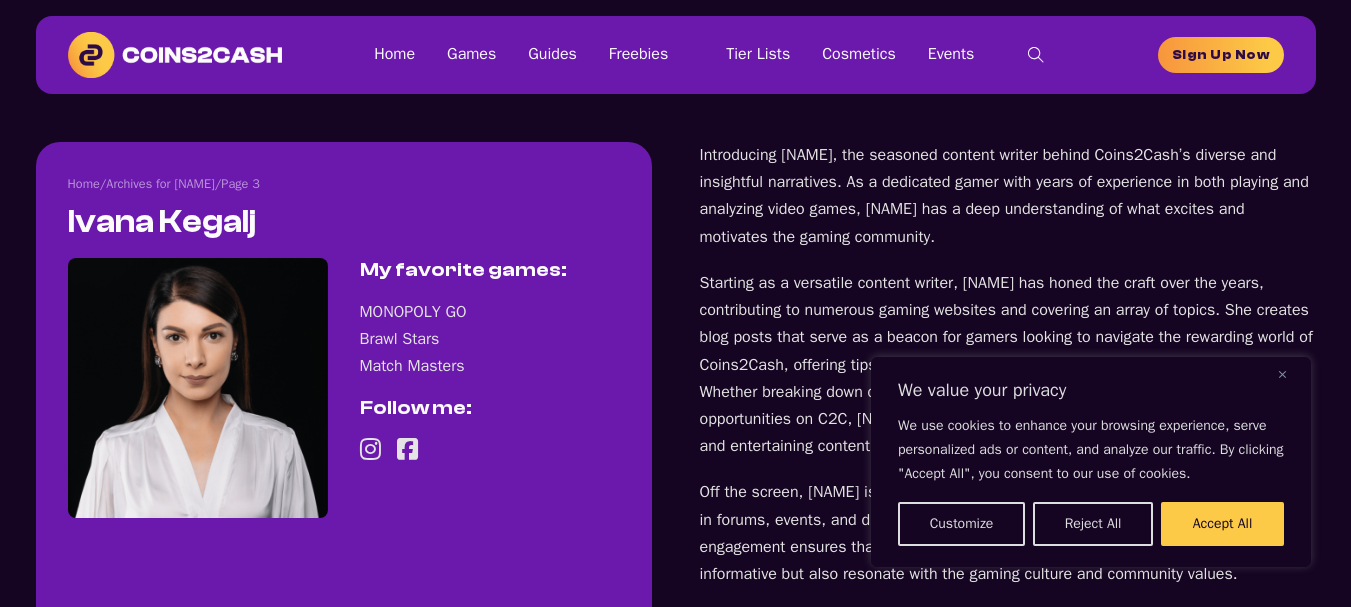 scroll, scrollTop: 0, scrollLeft: 0, axis: both 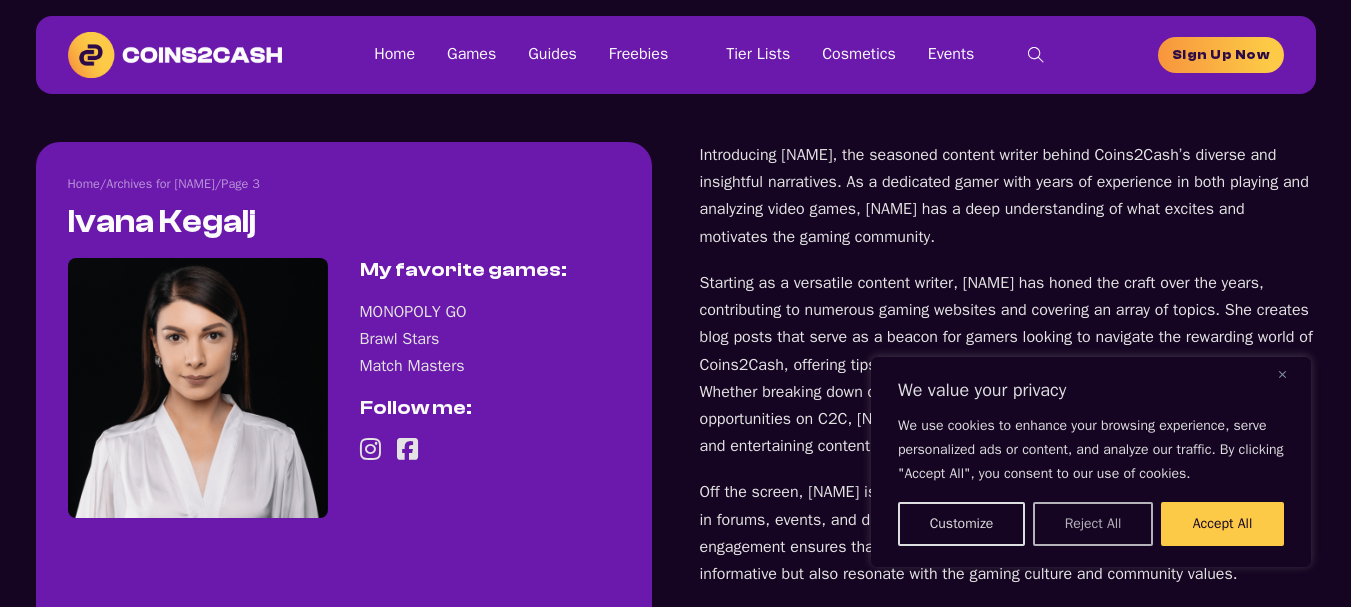 click on "Reject All" at bounding box center (1093, 524) 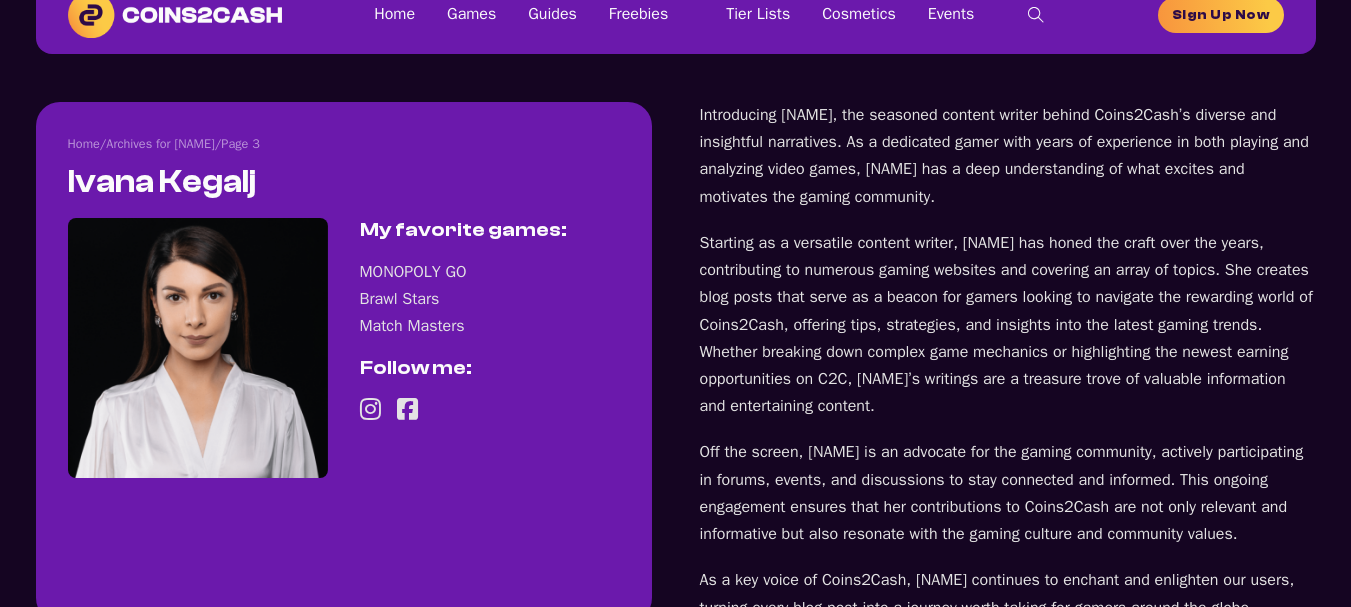 scroll, scrollTop: 49, scrollLeft: 0, axis: vertical 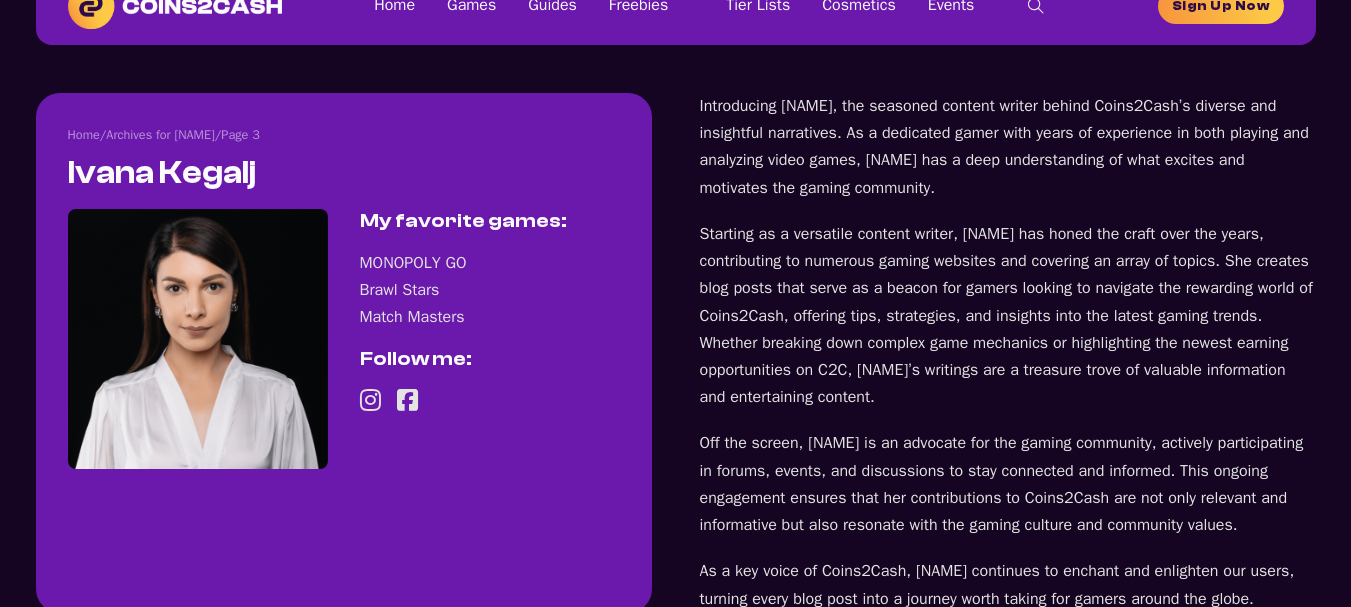 click on "Home  /  Archives for [NAME]  /  Page 3 [NAME] My favorite games: MONOPOLY GO
Brawl Stars
Match Masters
Follow me: Introducing [NAME], the seasoned content writer behind Coins2Cash’s diverse and insightful narratives. As a dedicated gamer with years of experience in both playing and analyzing video games, [NAME] has a deep understanding of what excites and motivates the gaming community.
Starting as a versatile content writer, [NAME] has honed the craft over the years, contributing to numerous gaming websites and covering an array of topics. She creates blog posts that serve as a beacon for gamers looking to navigate the rewarding world of Coins2Cash, offering tips, strategies, and insights into the latest gaming trends. Whether breaking down complex game mechanics or highlighting the newest earning opportunities on C2C, [NAME]’s writings are a treasure trove of valuable information and entertaining content." at bounding box center [675, 353] 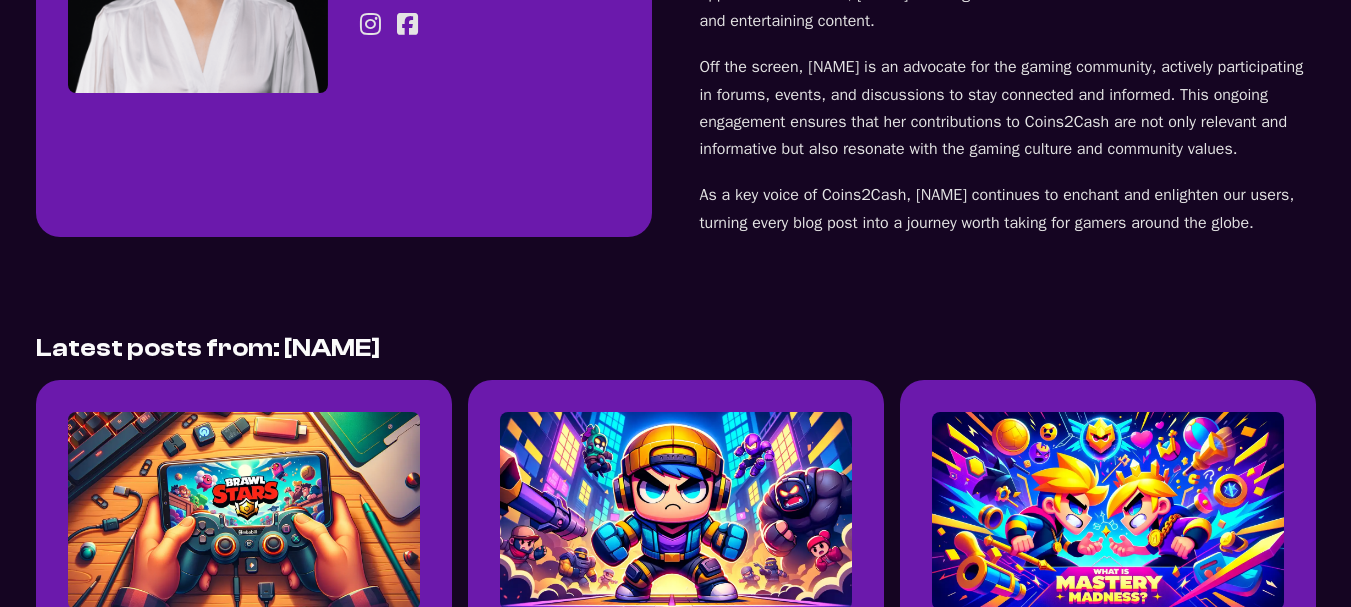 scroll, scrollTop: 454, scrollLeft: 0, axis: vertical 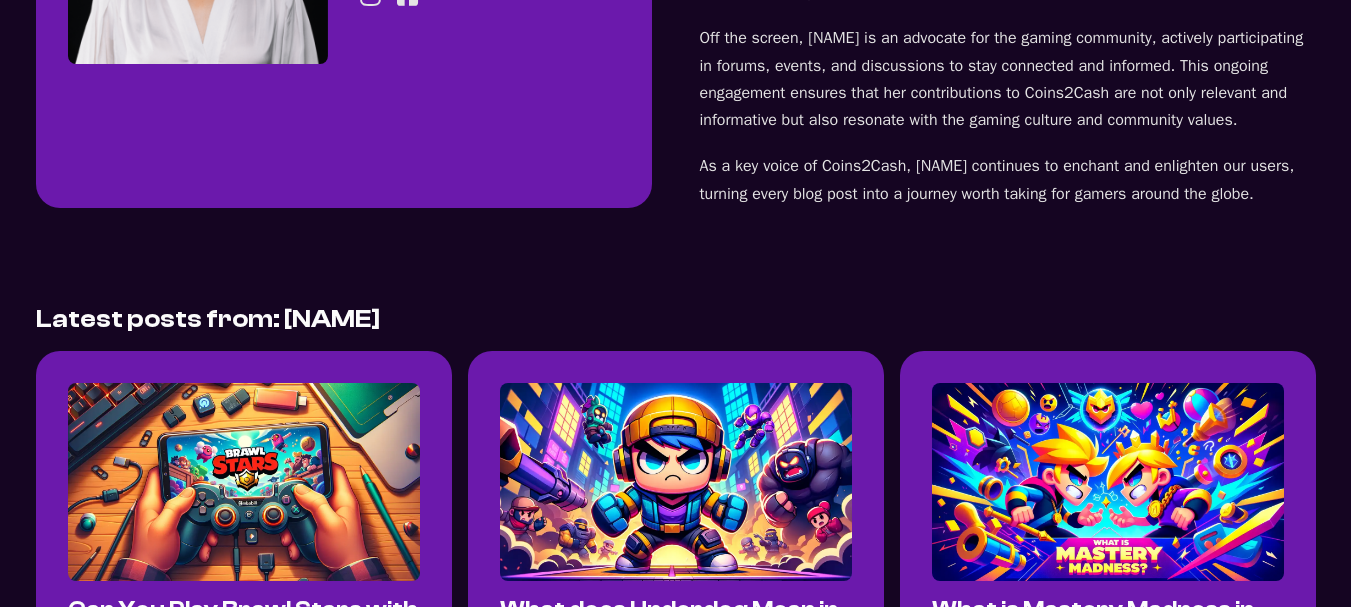 click at bounding box center (244, 482) 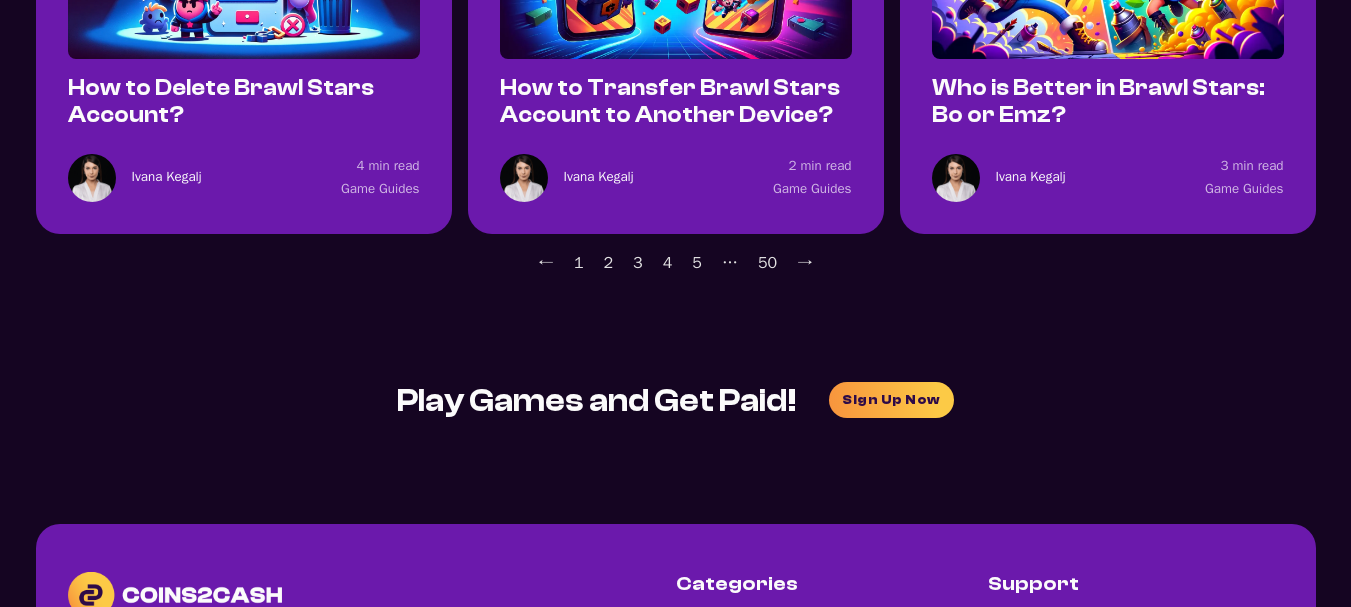 scroll, scrollTop: 1847, scrollLeft: 0, axis: vertical 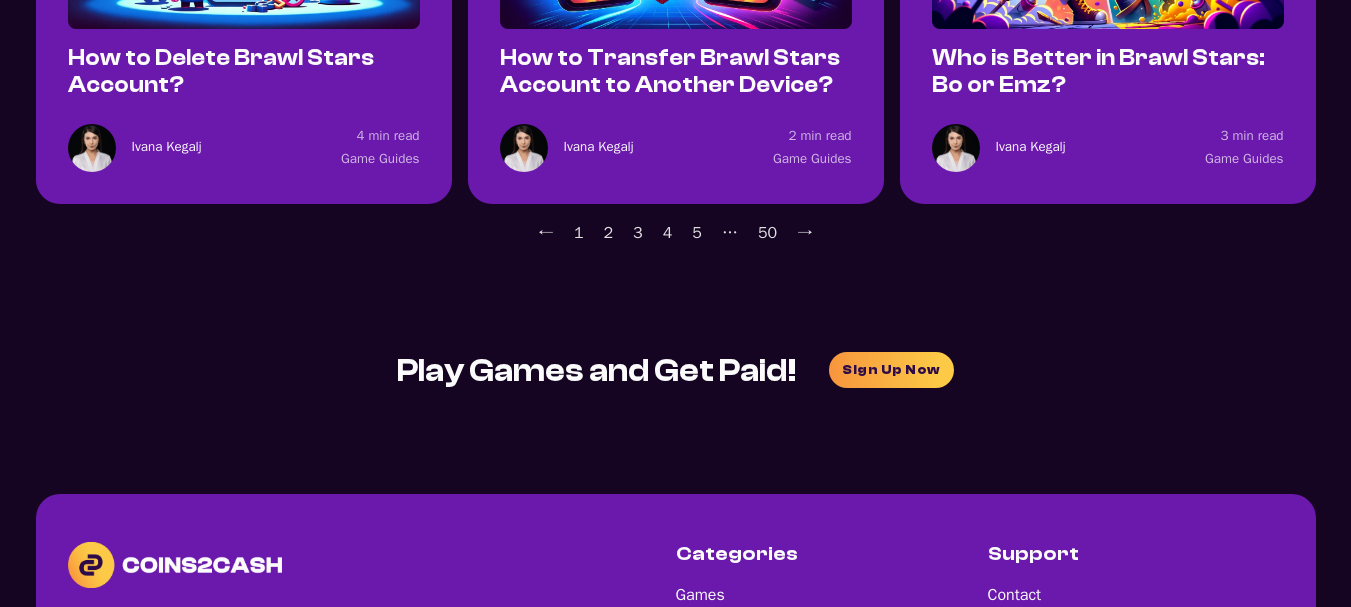 click on "←
1
2
3
4
5
…
50
→" at bounding box center (676, 233) 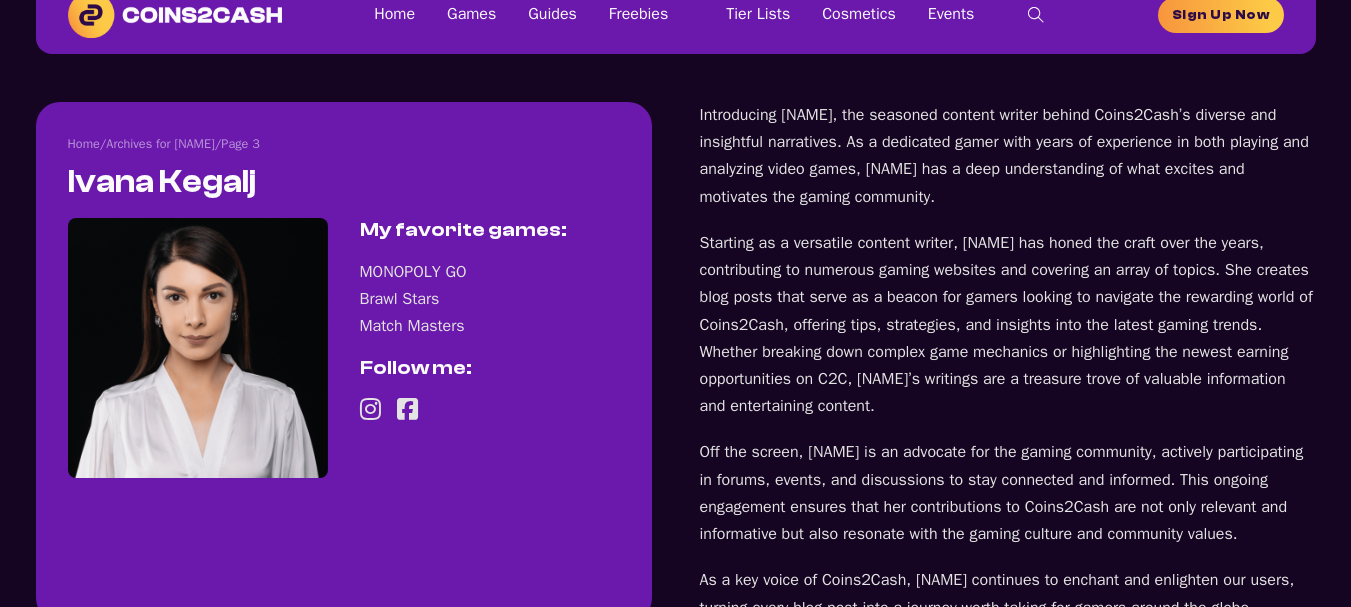 scroll, scrollTop: 0, scrollLeft: 0, axis: both 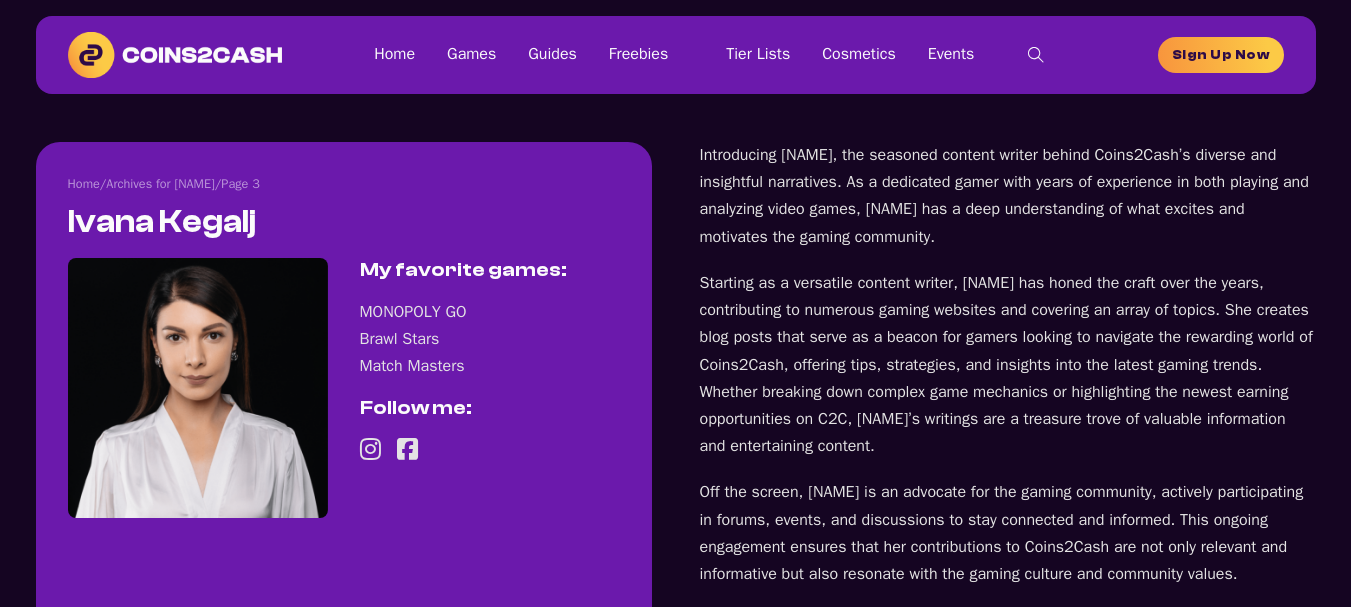 click at bounding box center (175, 55) 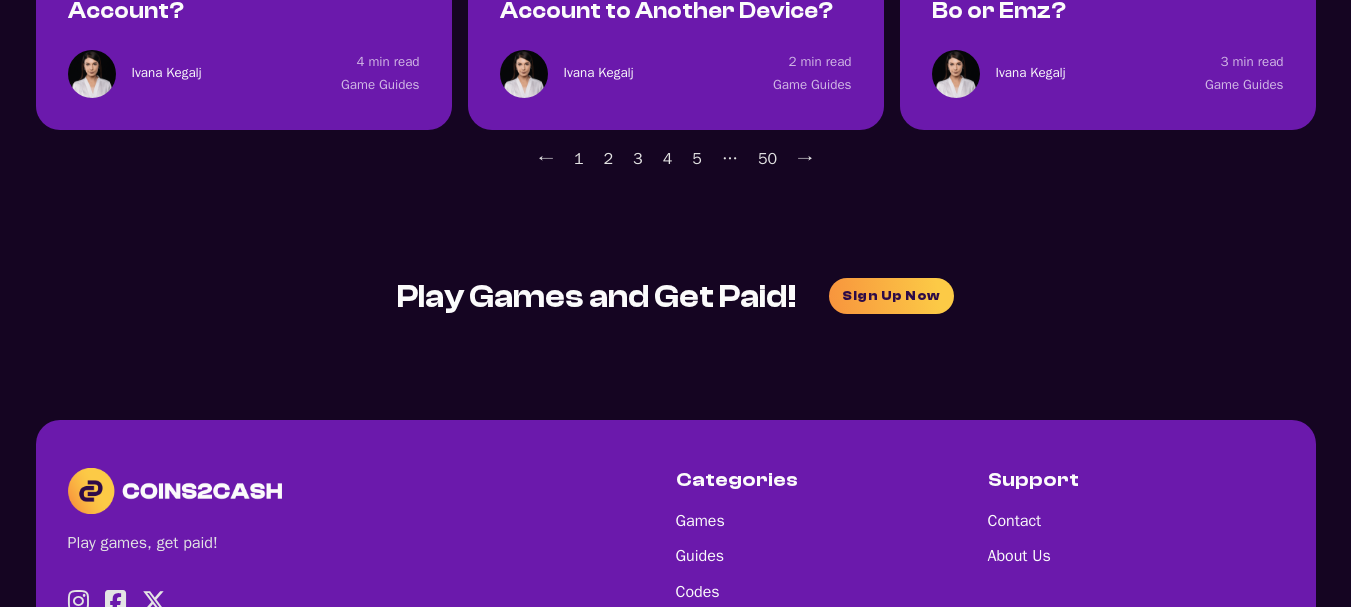 scroll, scrollTop: 1886, scrollLeft: 0, axis: vertical 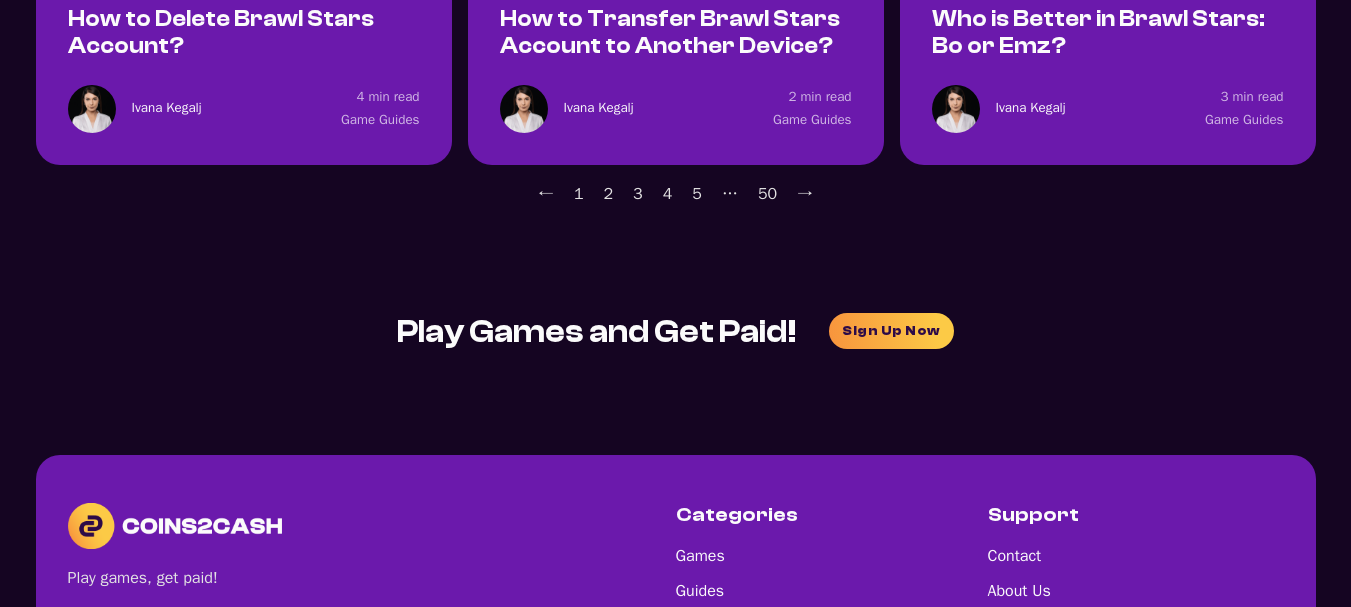 click on "←
1
2
3
4
5
…
50
→" at bounding box center (676, 194) 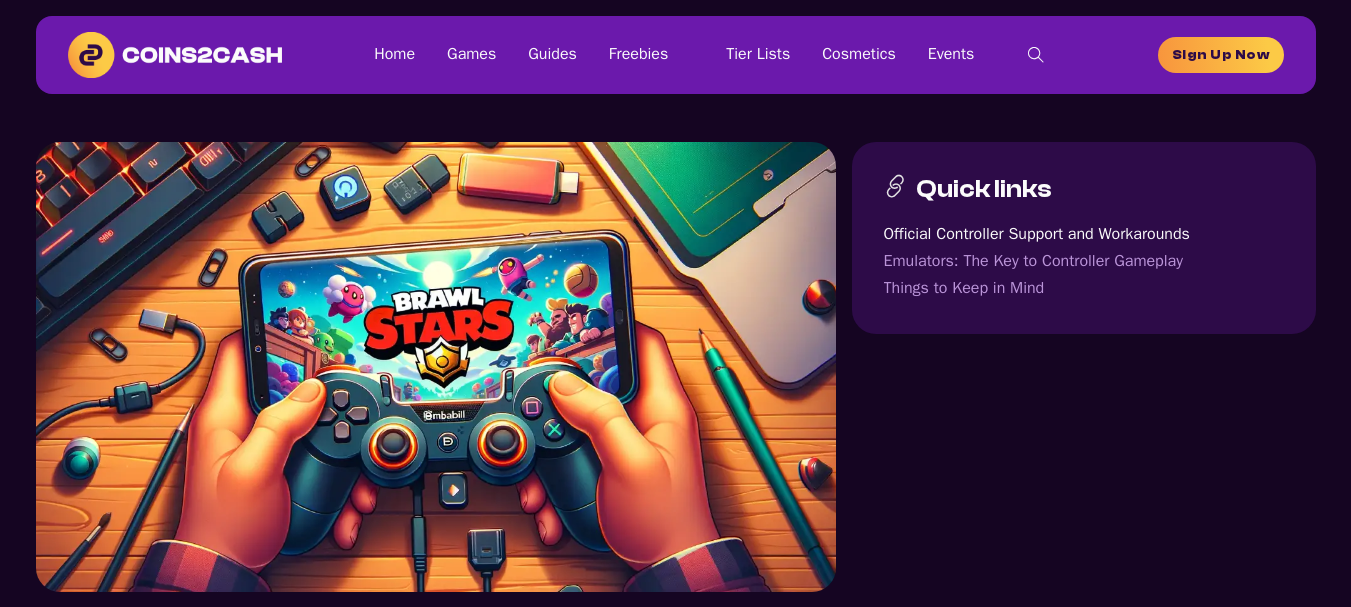 scroll, scrollTop: 0, scrollLeft: 0, axis: both 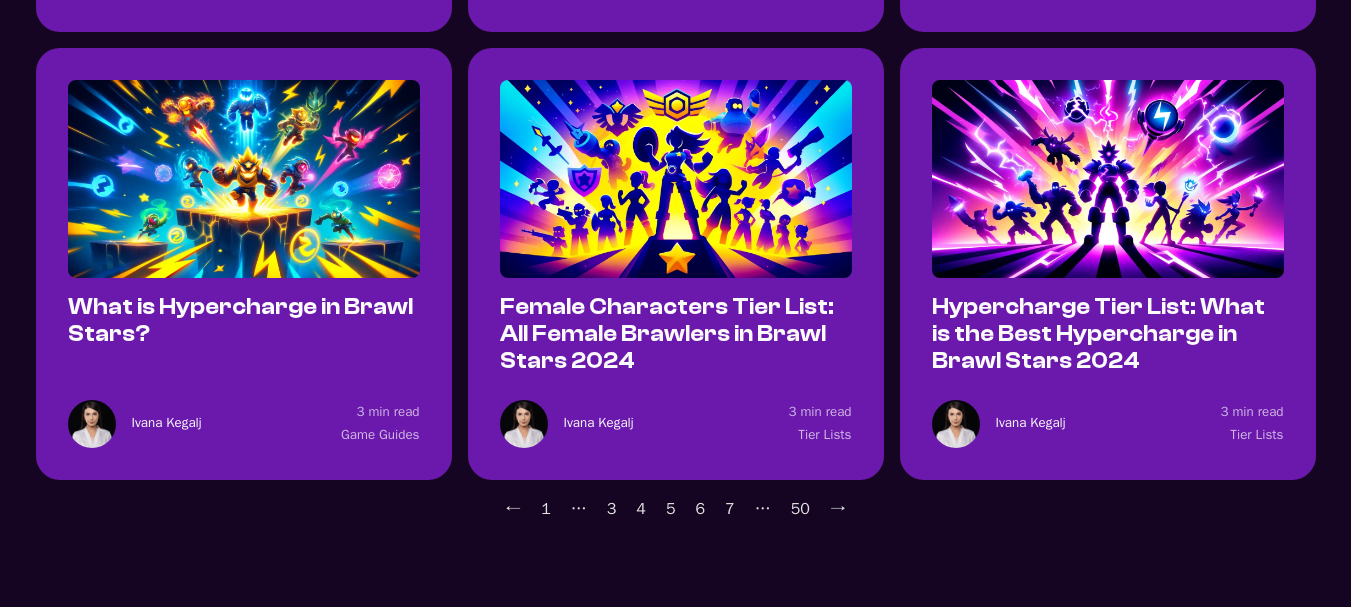 click at bounding box center (1108, 179) 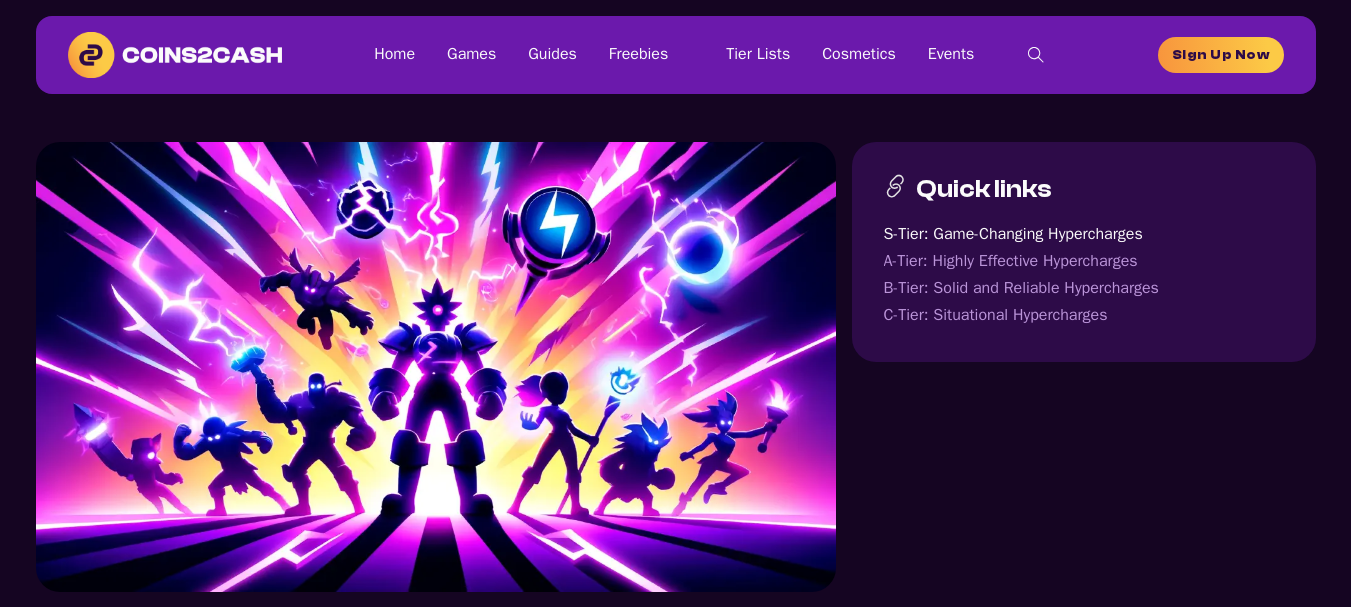 scroll, scrollTop: 0, scrollLeft: 0, axis: both 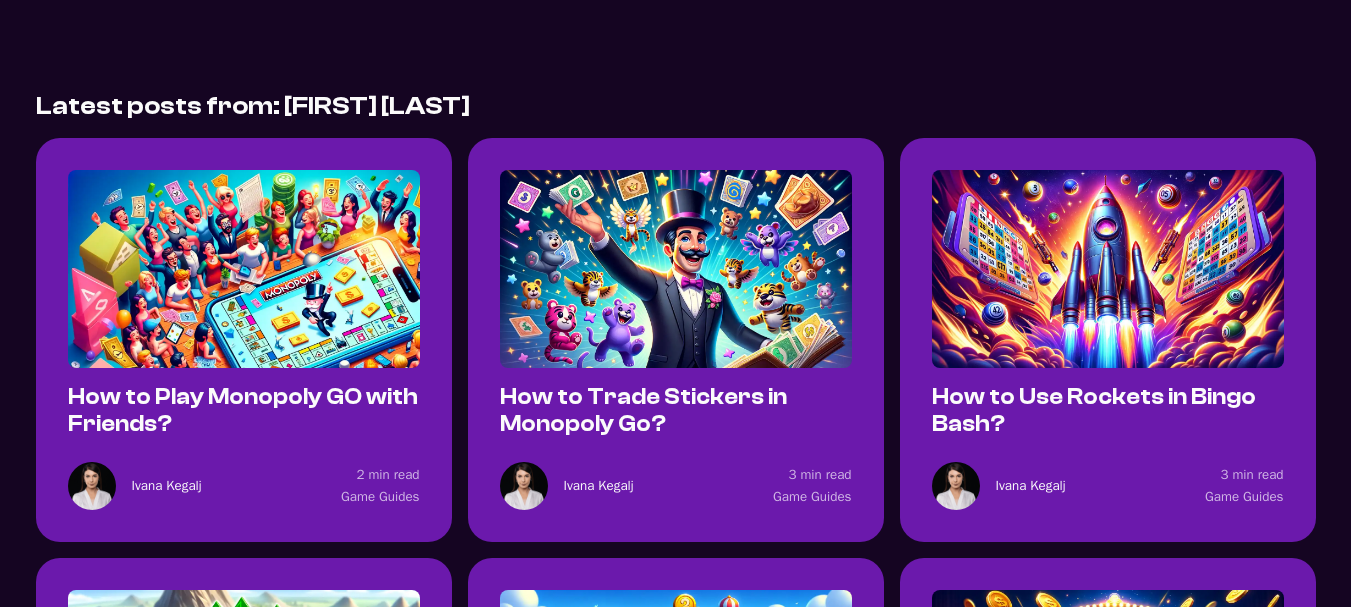 click at bounding box center (244, 269) 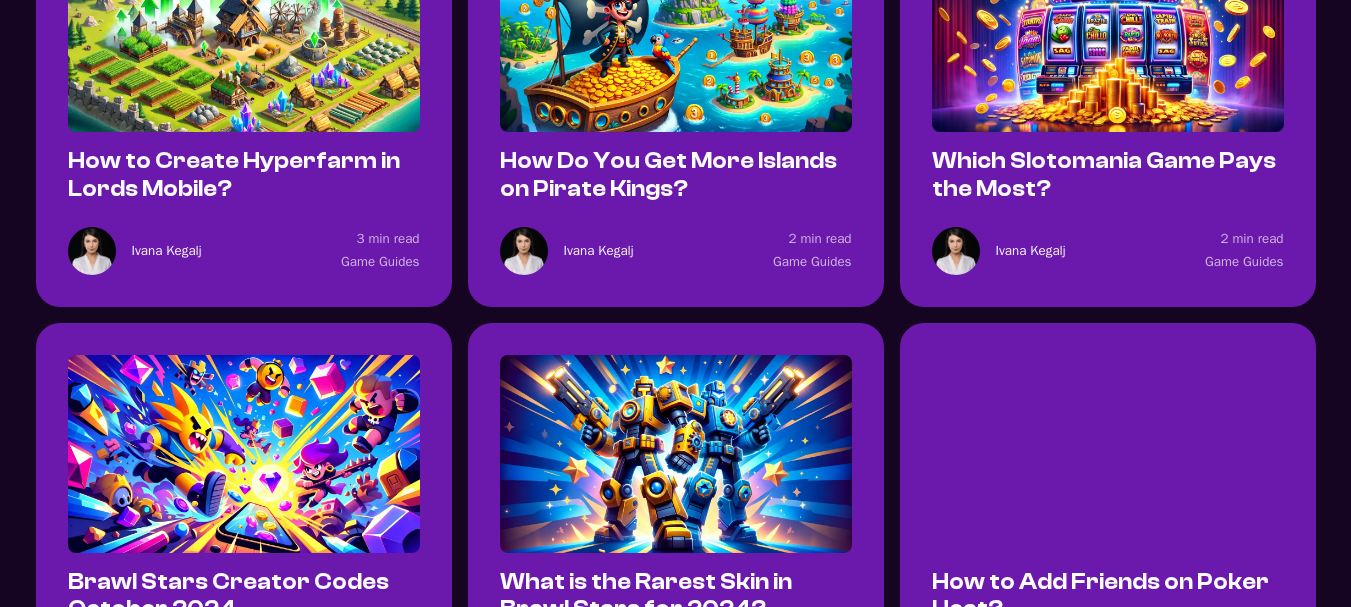 scroll, scrollTop: 1333, scrollLeft: 0, axis: vertical 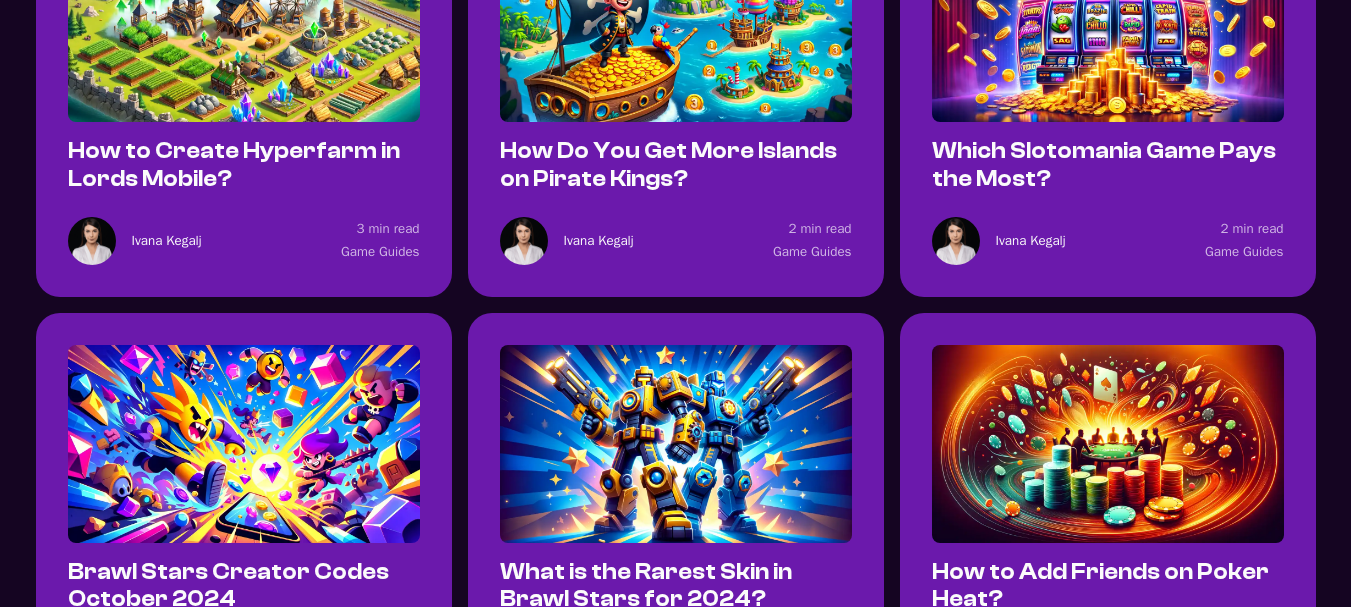 click at bounding box center [1108, 444] 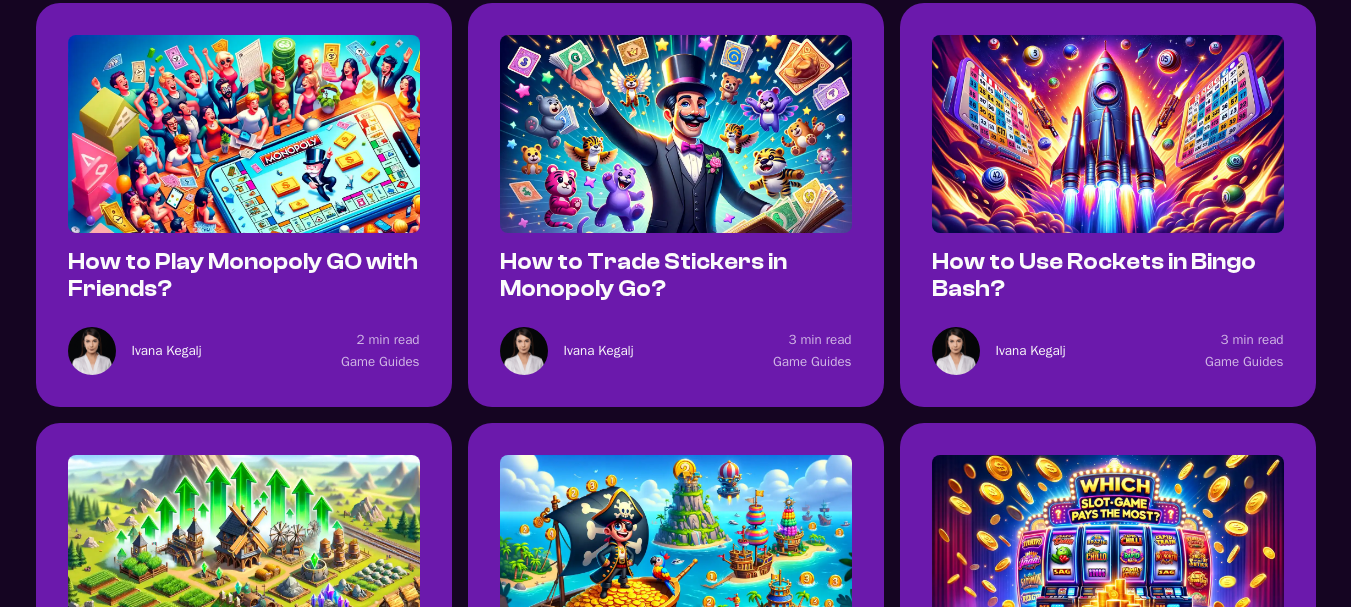 scroll, scrollTop: 0, scrollLeft: 0, axis: both 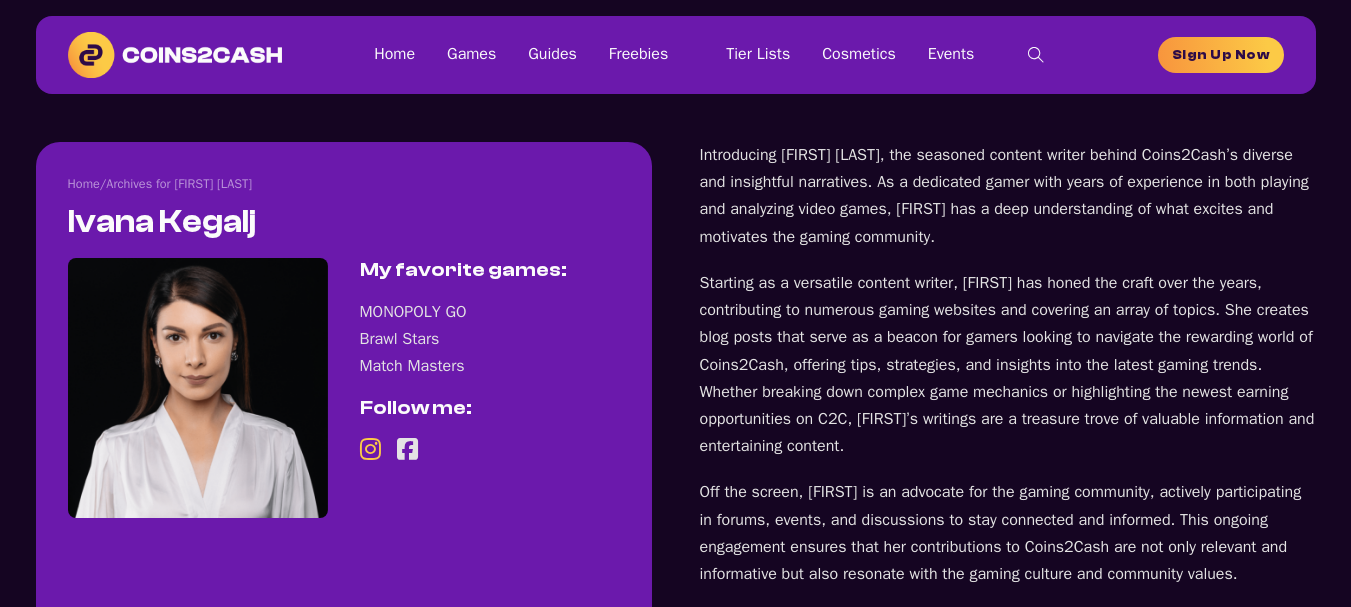 click at bounding box center (370, 449) 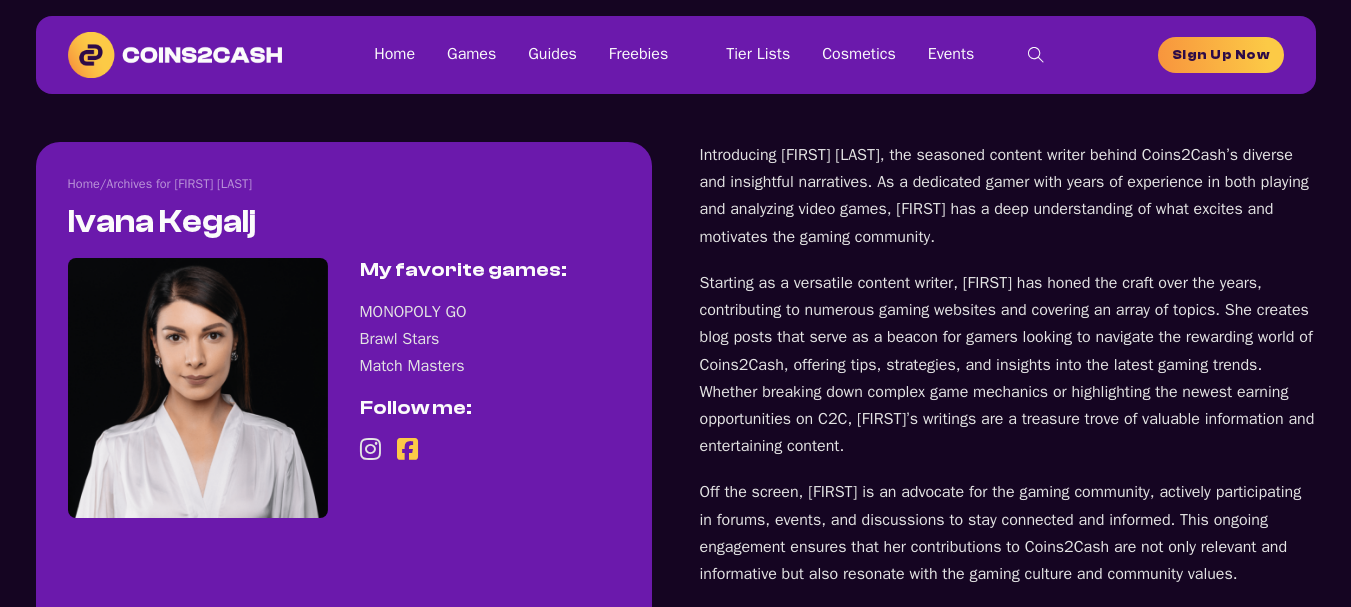 click at bounding box center (407, 449) 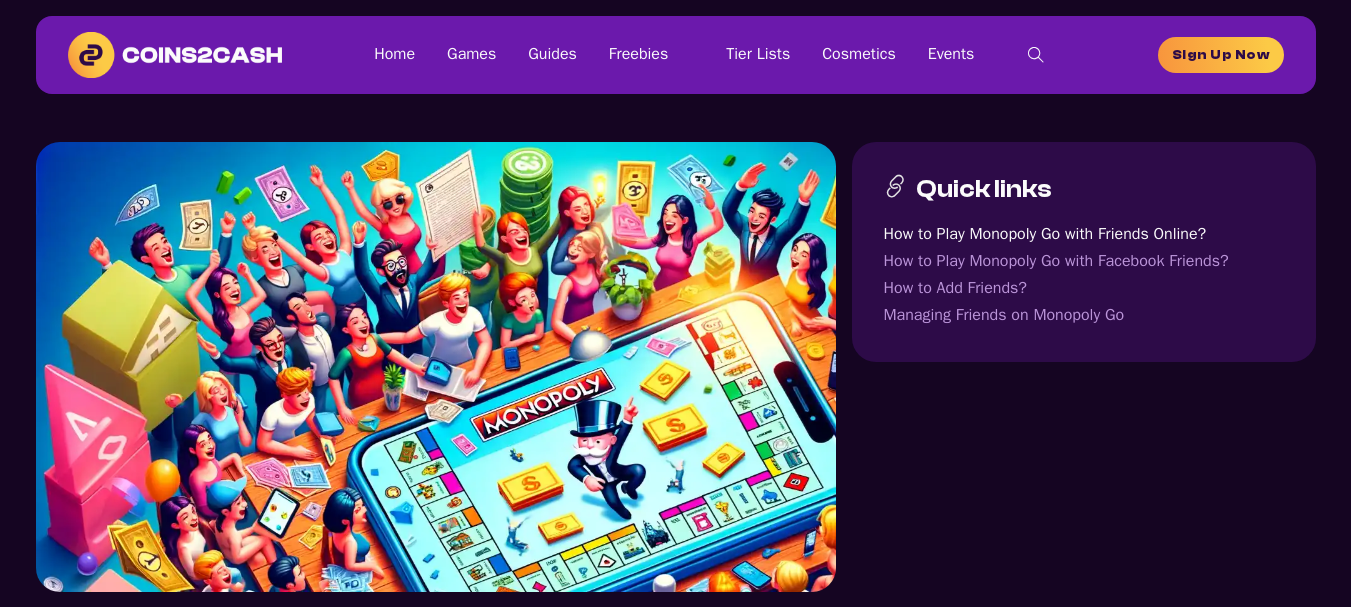 scroll, scrollTop: 0, scrollLeft: 0, axis: both 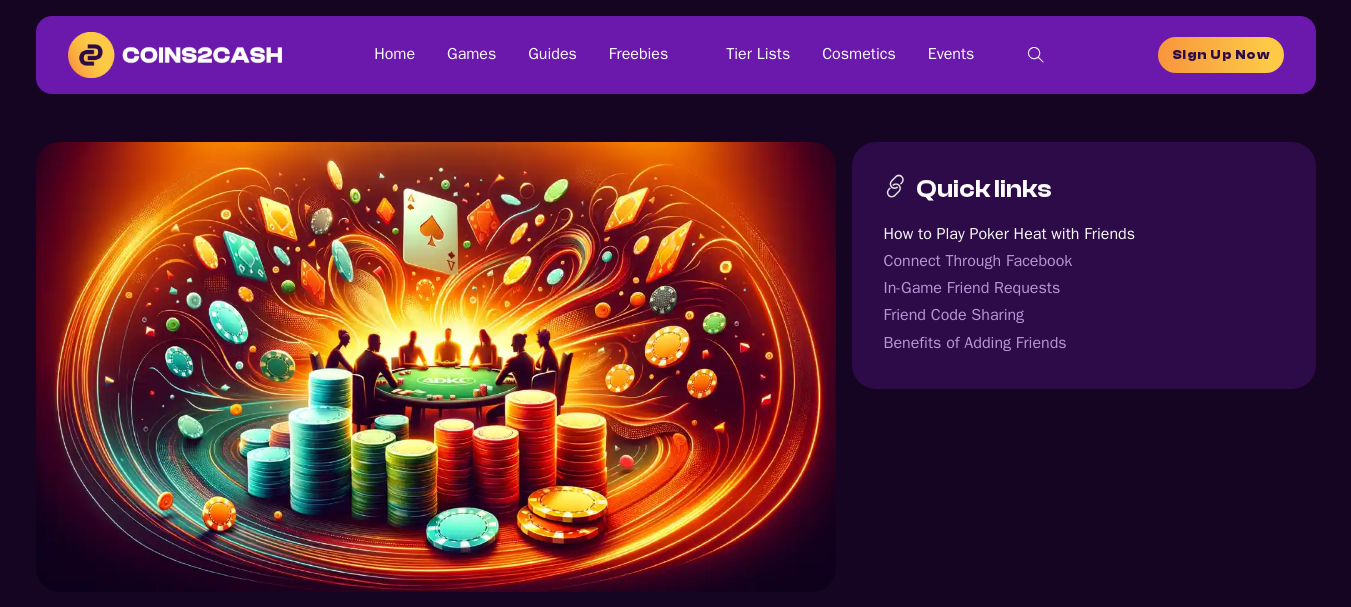 click on "Home
Games
Guides
Freebies
Daily Links
Codes
Tier Lists
Cosmetics
Events
Home
Games
Guides
Freebies
Daily Links
Codes
Tier Lists
Cosmetics
Events
Search site
Search ...
×
Sign Up Now" at bounding box center [675, 47] 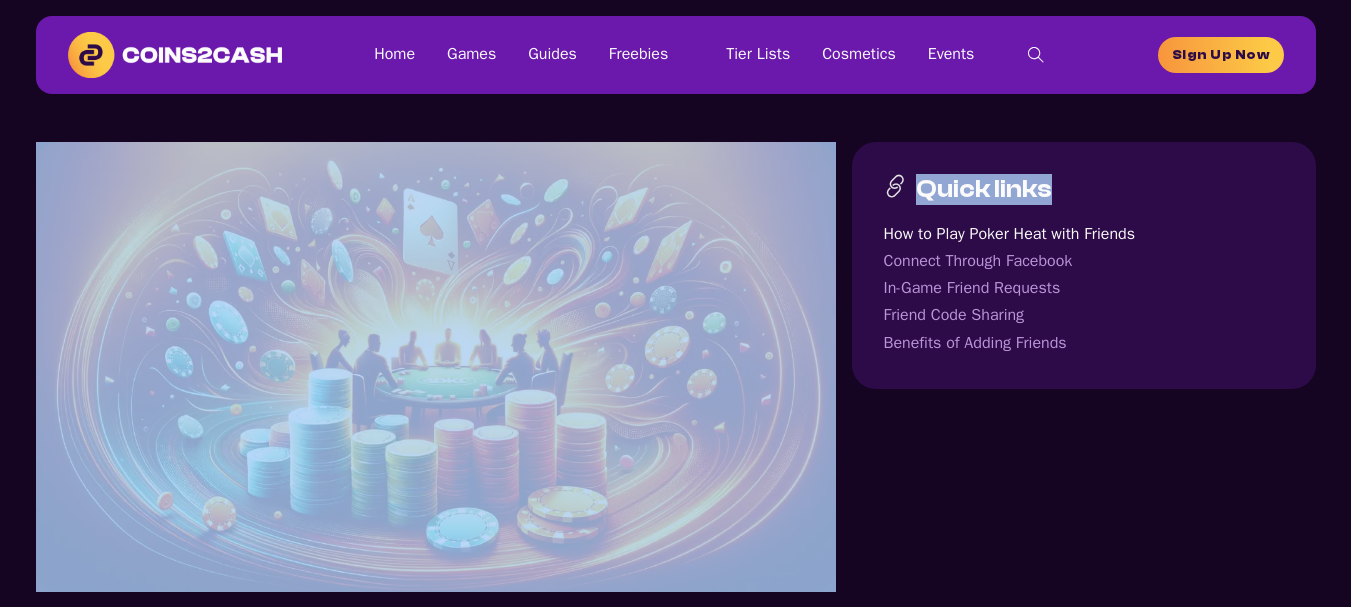 drag, startPoint x: 1350, startPoint y: 48, endPoint x: 1350, endPoint y: 106, distance: 58 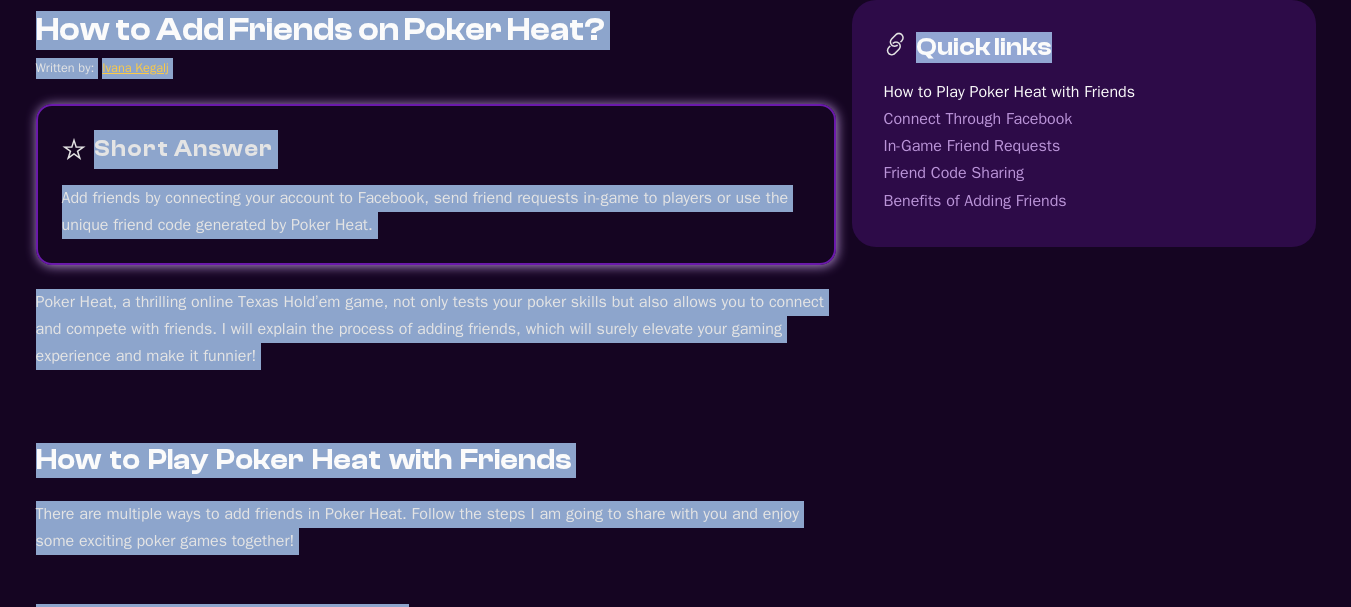 scroll, scrollTop: 684, scrollLeft: 0, axis: vertical 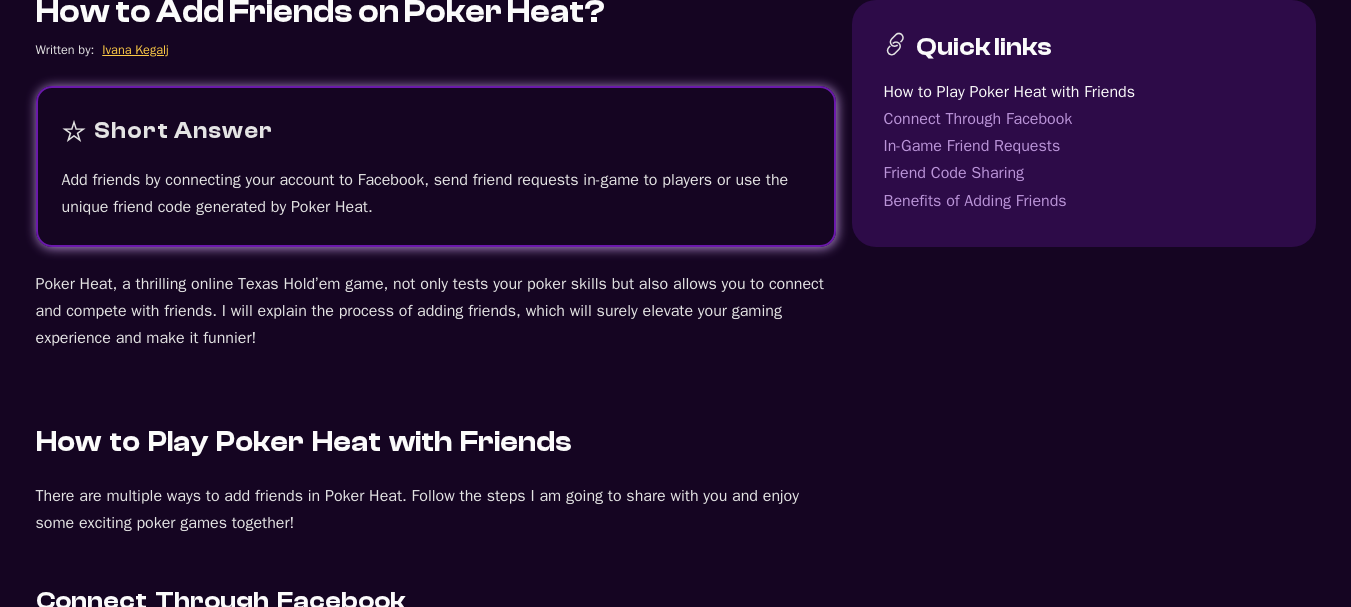 click on "Quick links How to Play Poker Heat with Friends Connect Through Facebook In-Game Friend Requests Friend Code Sharing Benefits of Adding Friends" at bounding box center [1084, 1242] 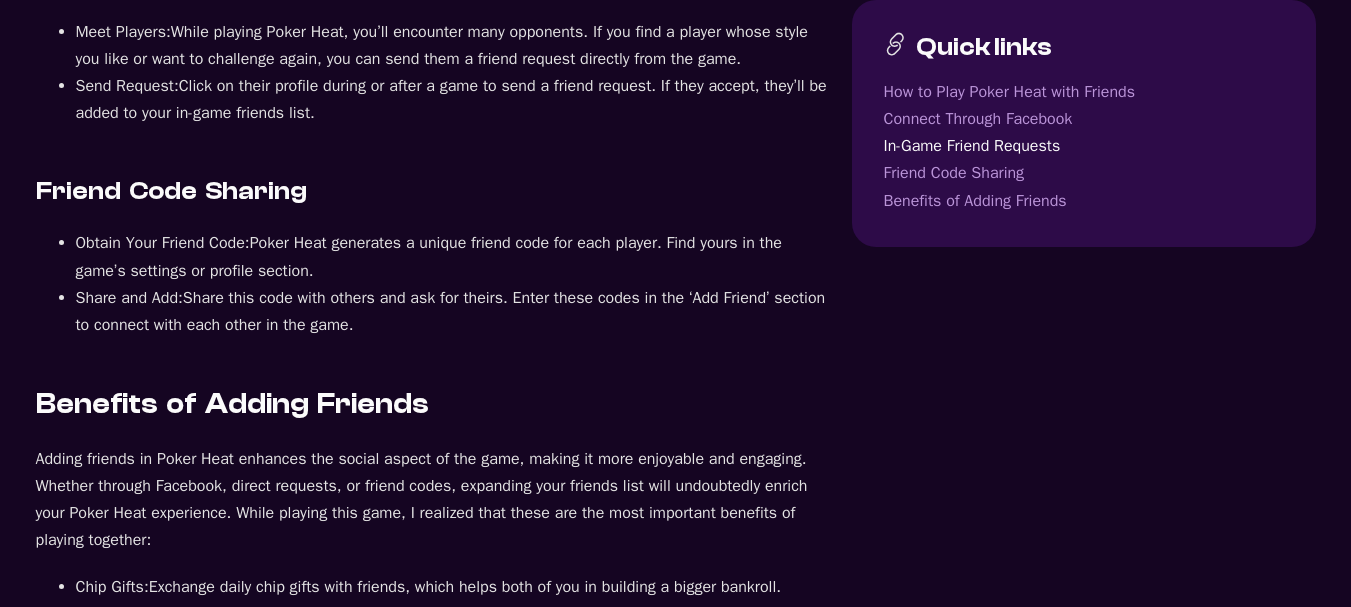 scroll, scrollTop: 1534, scrollLeft: 0, axis: vertical 